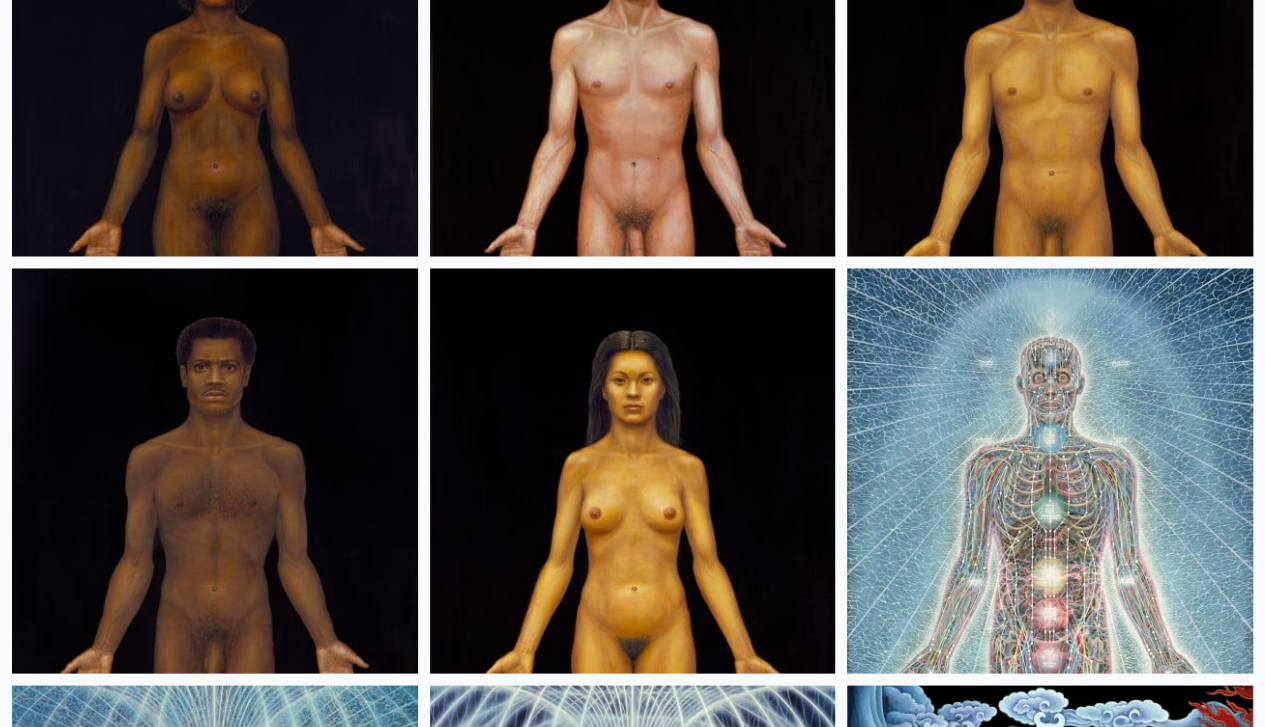 scroll, scrollTop: 1638, scrollLeft: 0, axis: vertical 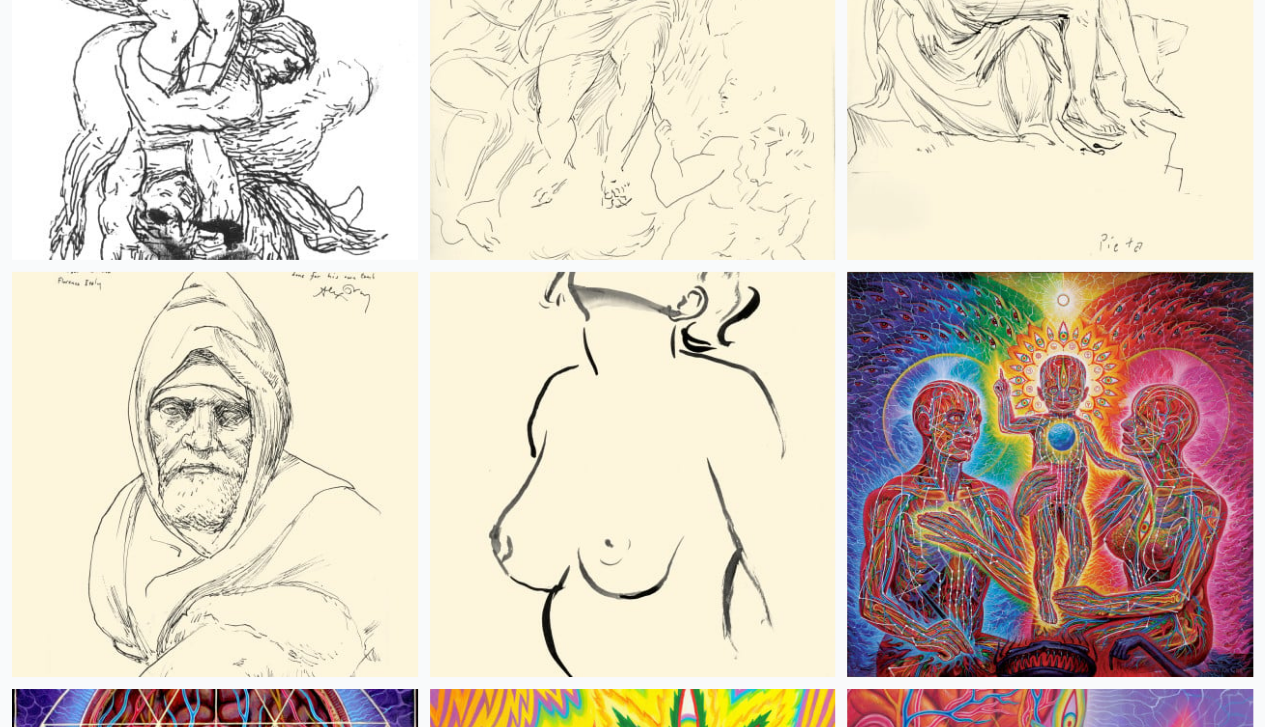 click at bounding box center [633, 11334] 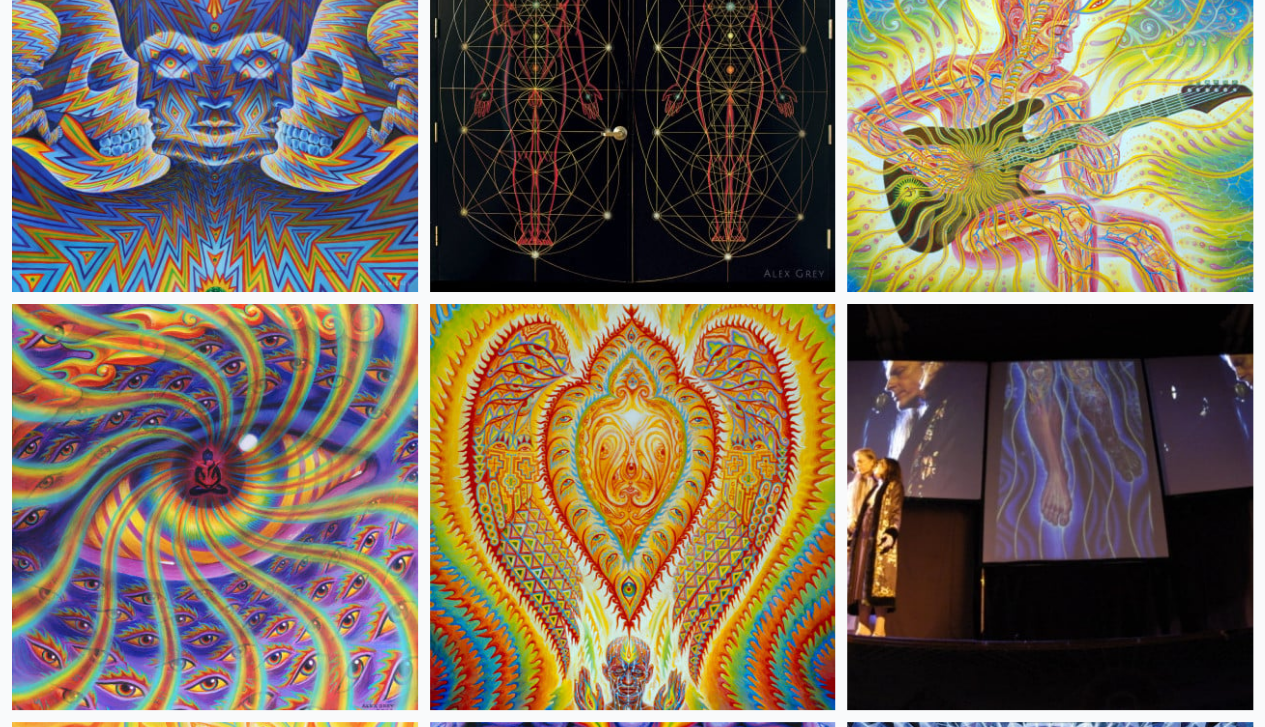 scroll, scrollTop: 18728, scrollLeft: 0, axis: vertical 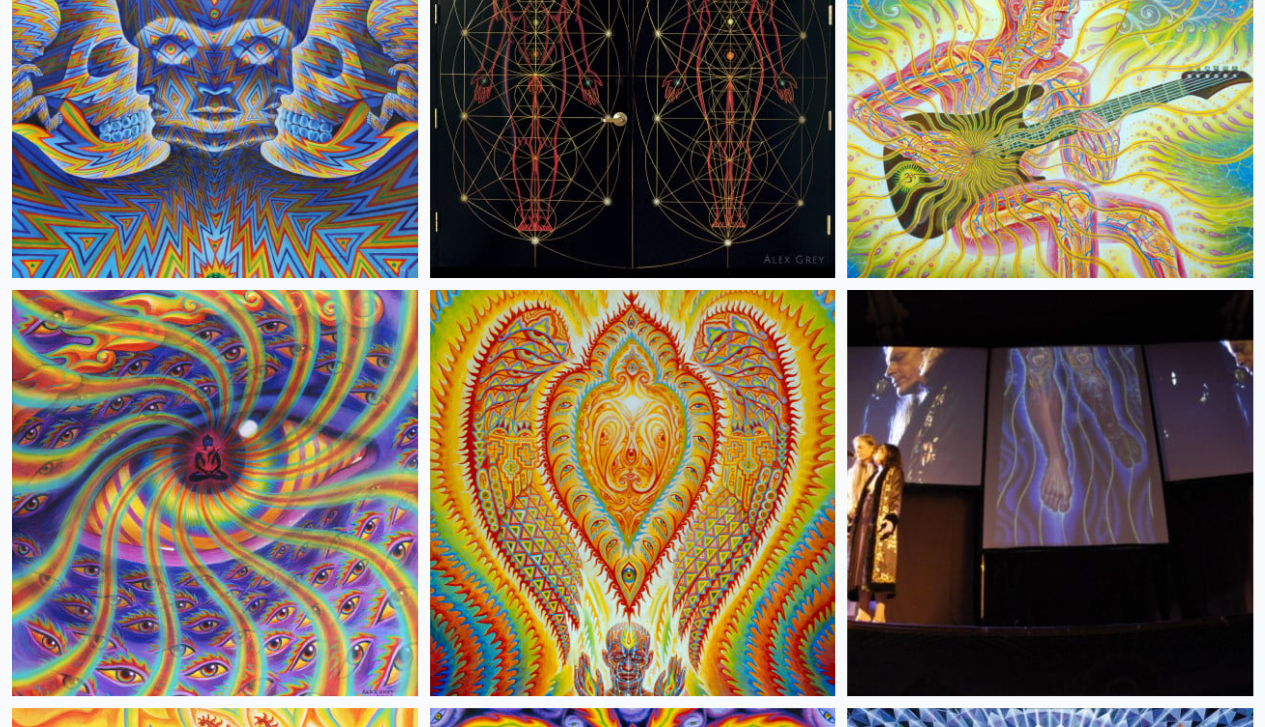click at bounding box center [1050, 14694] 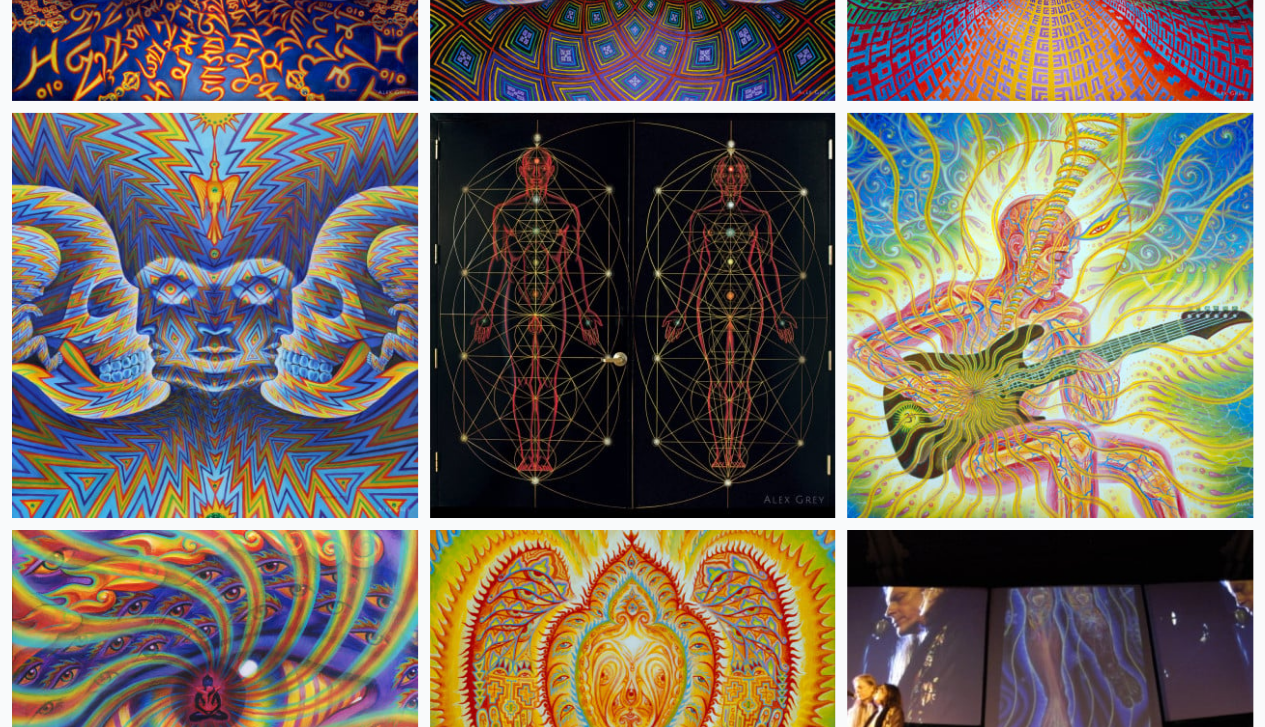 scroll, scrollTop: 18473, scrollLeft: 0, axis: vertical 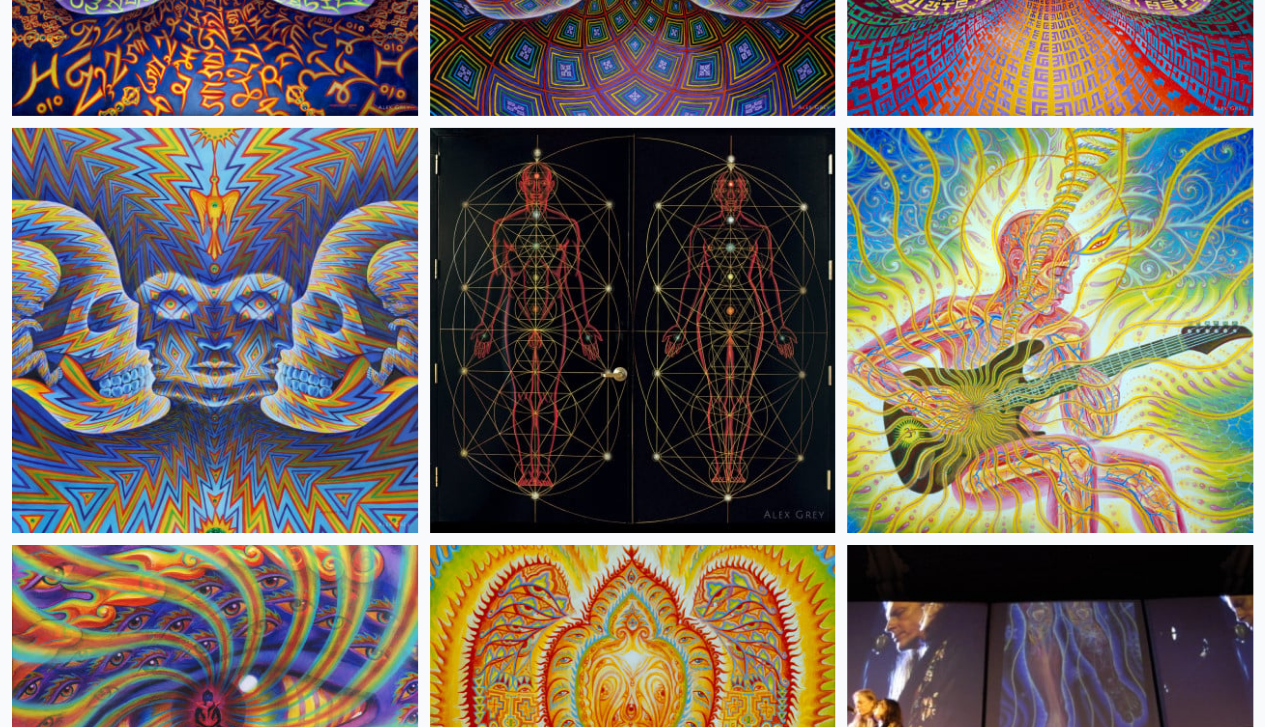 click at bounding box center [1050, 14949] 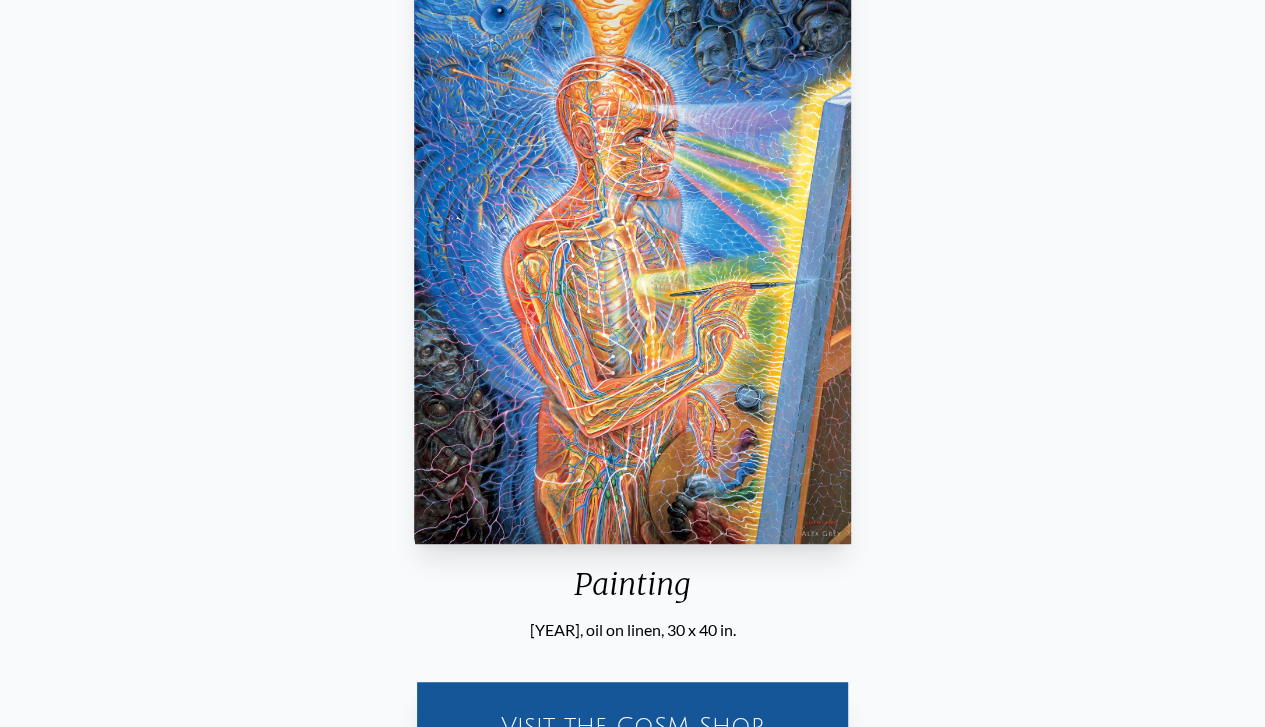scroll, scrollTop: 96, scrollLeft: 0, axis: vertical 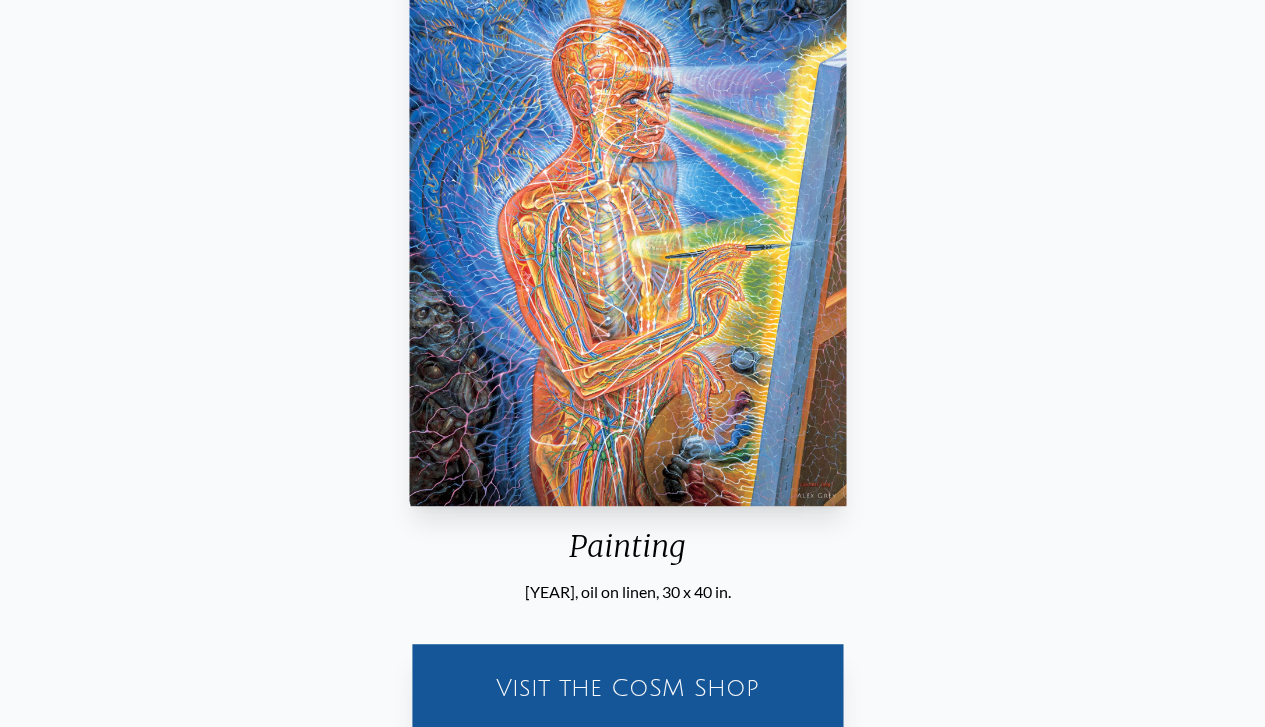 click on "Painting
1998,  oil on linen, 30 x 40 in." at bounding box center (628, 260) 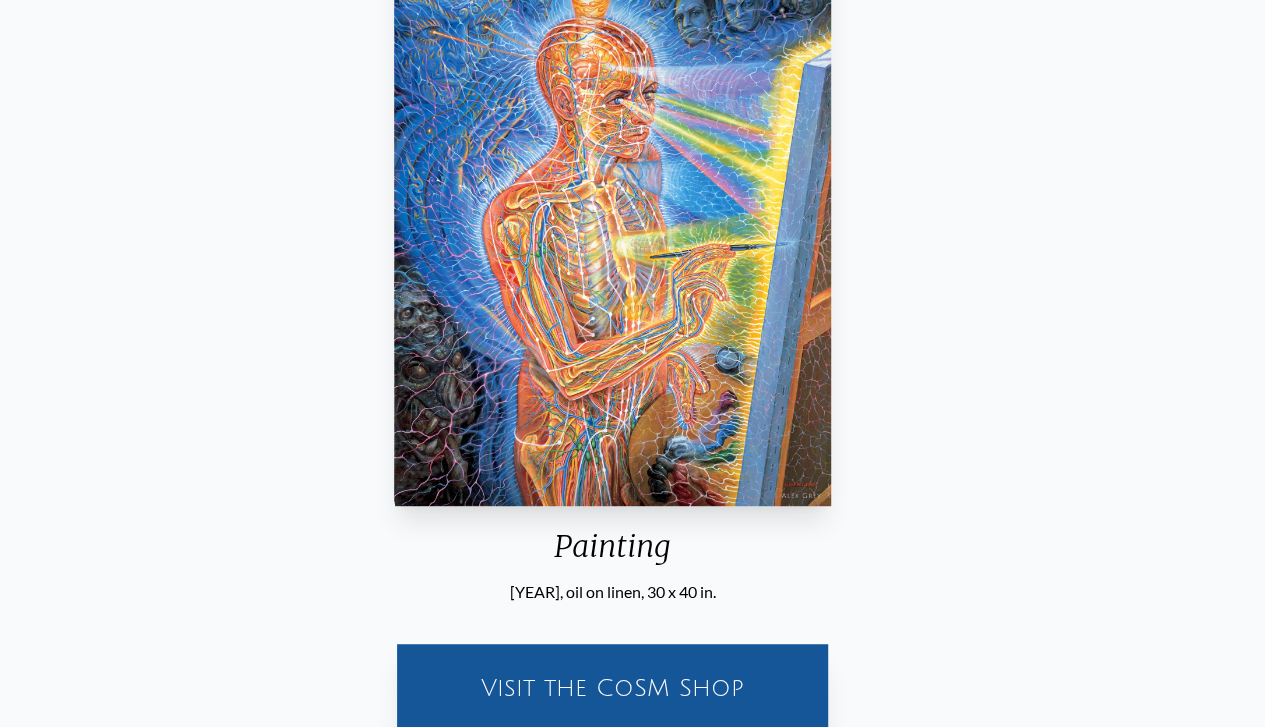 click on "Painting" at bounding box center (612, 554) 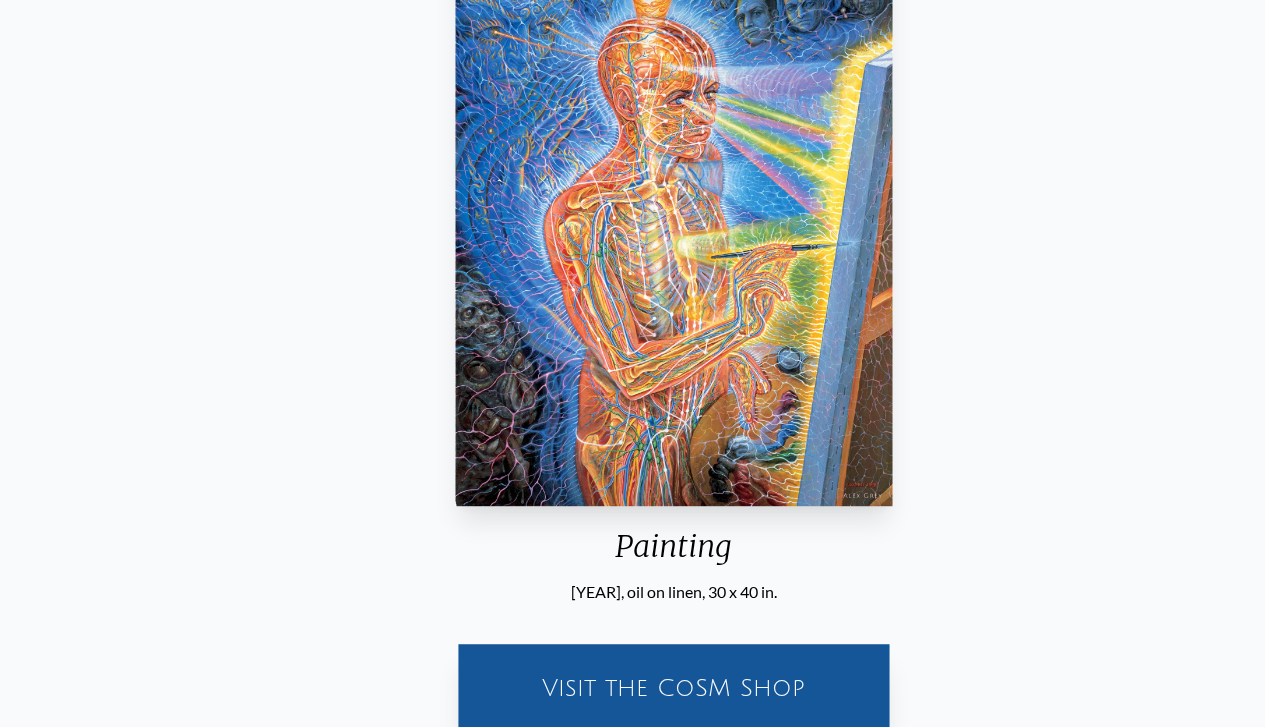 click on "Painting
1998,  oil on linen, 30 x 40 in." at bounding box center (674, 260) 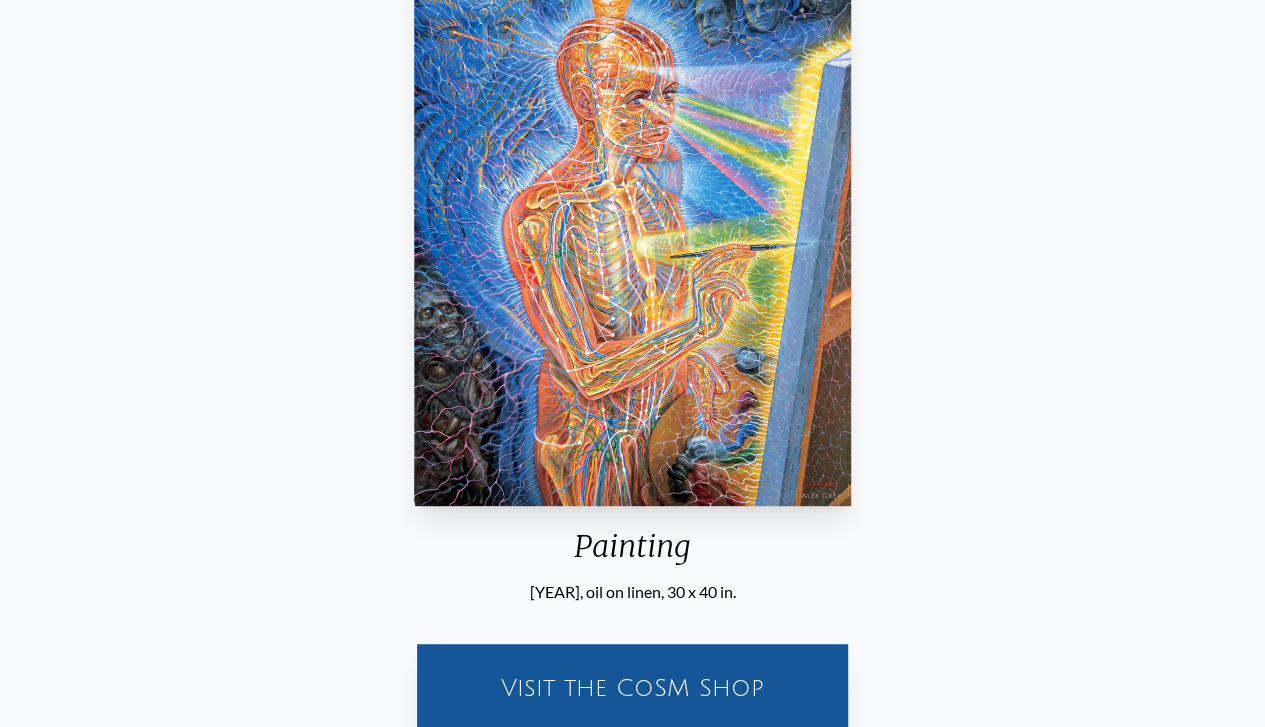 click on "1998,  oil on linen, 30 x 40 in." at bounding box center (632, 592) 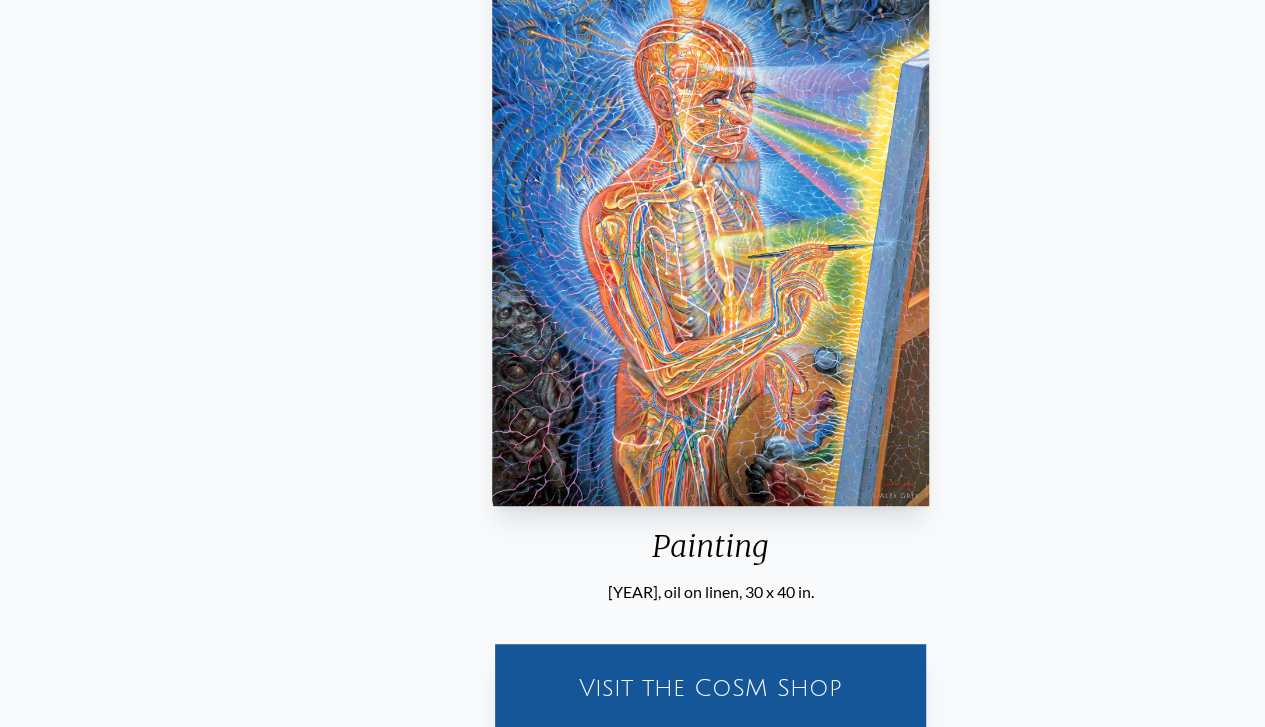 click on "Painting
1998,  oil on linen, 30 x 40 in.
Visit the CoSM Shop
Painting - Canvas Print" at bounding box center (710, 556) 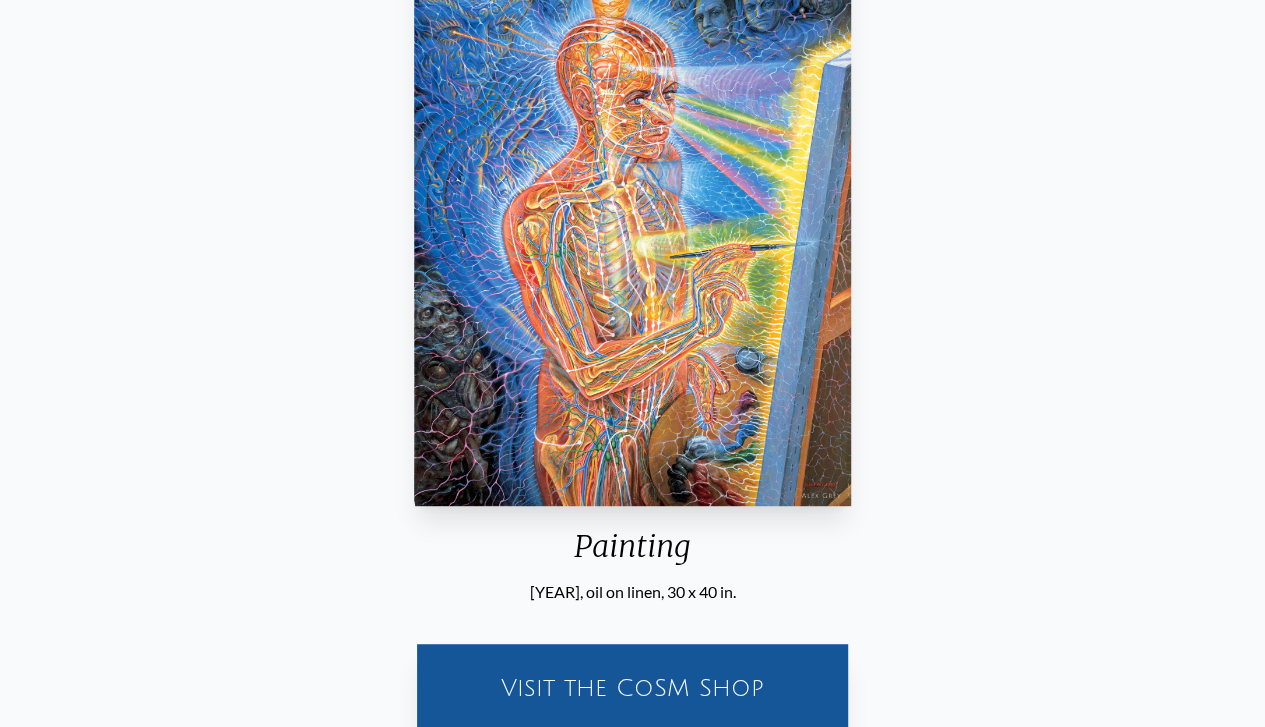 scroll, scrollTop: 0, scrollLeft: 0, axis: both 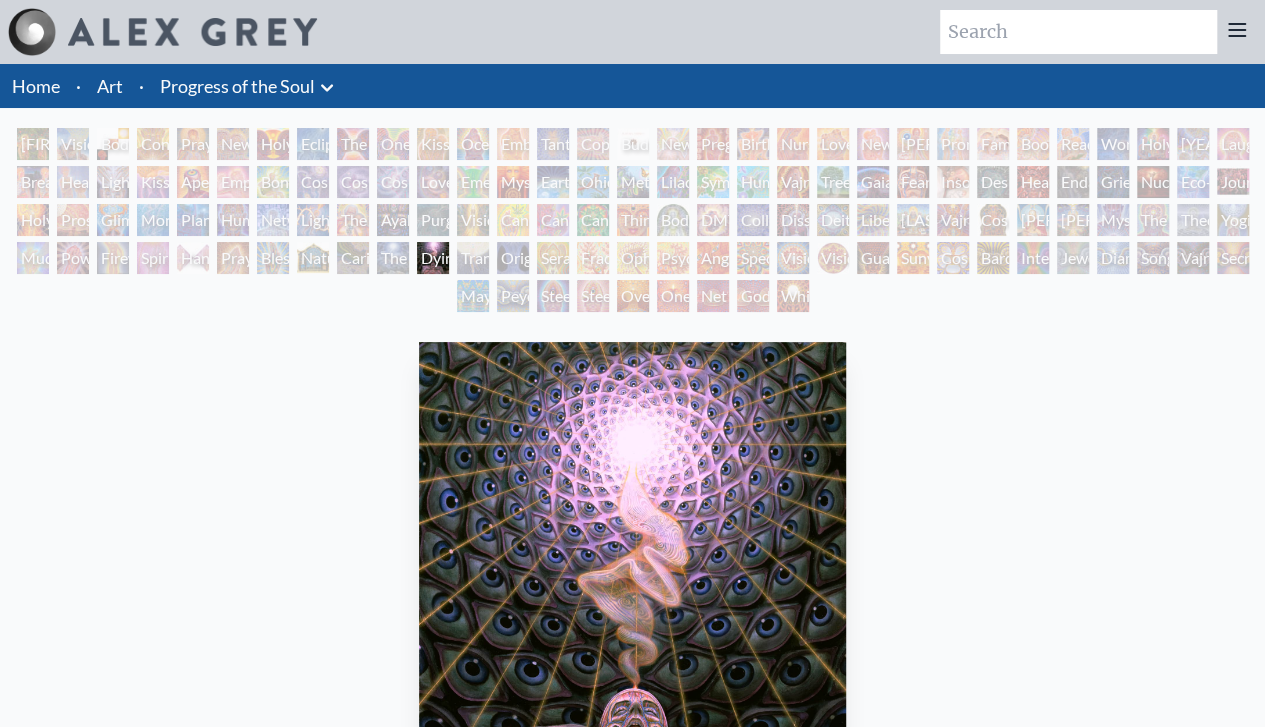 click on "Symbiosis: Gall Wasp & Oak Tree" at bounding box center [713, 182] 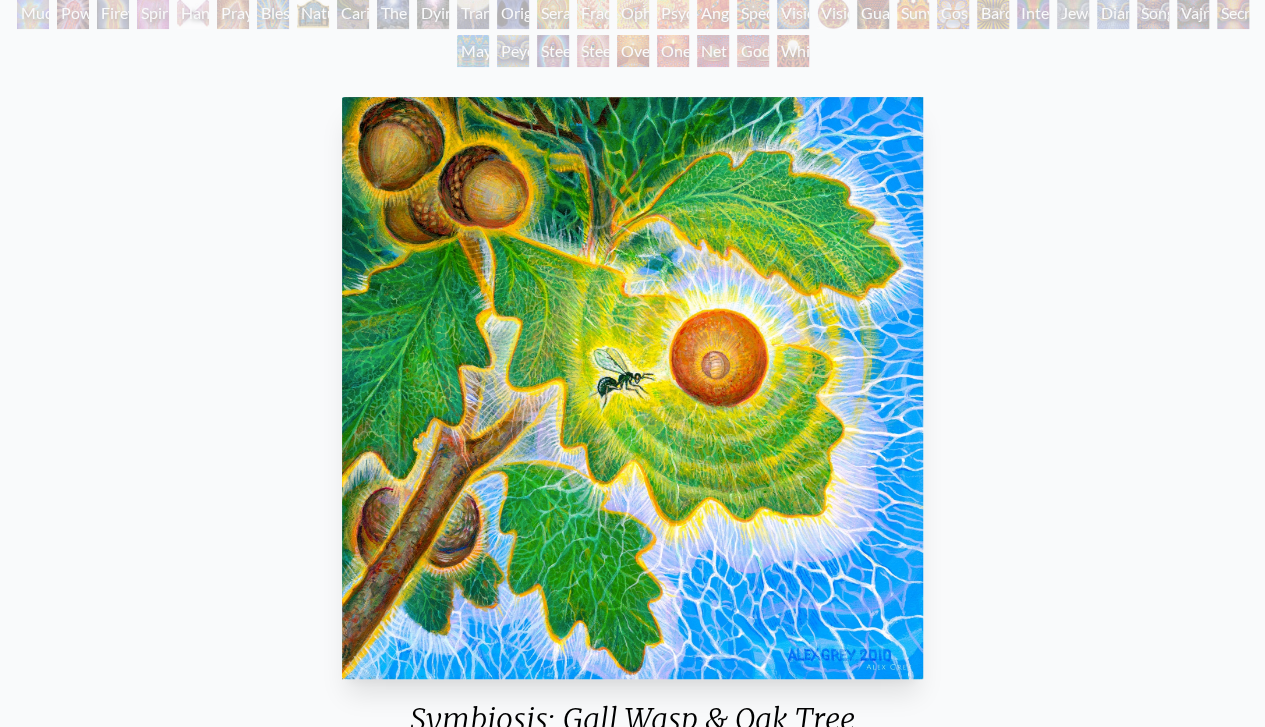 scroll, scrollTop: 0, scrollLeft: 0, axis: both 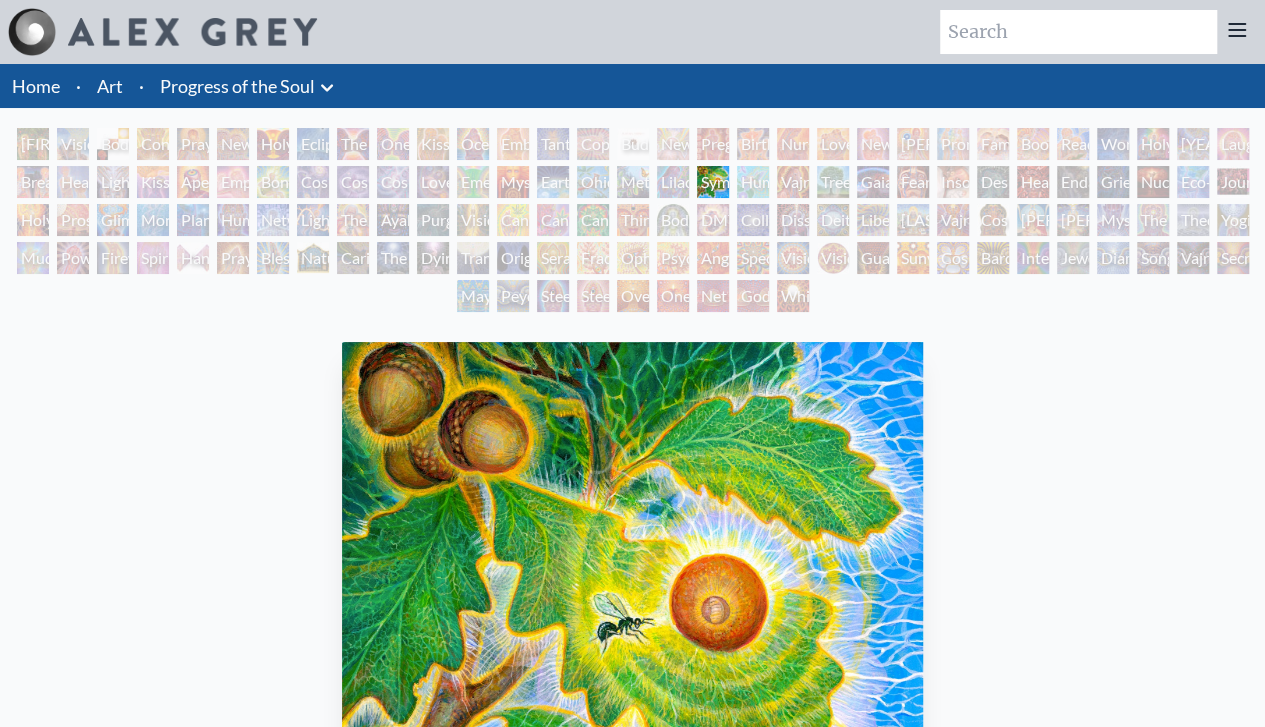 click on "Art" at bounding box center (110, 86) 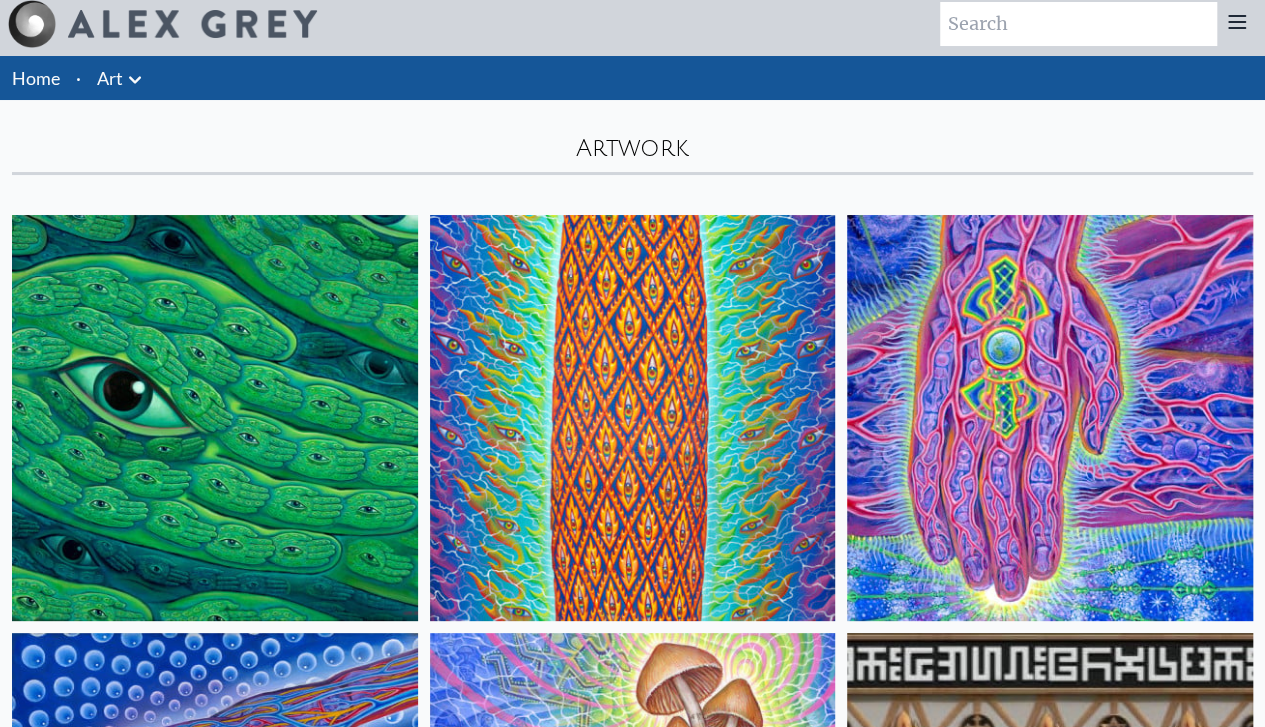 scroll, scrollTop: 0, scrollLeft: 0, axis: both 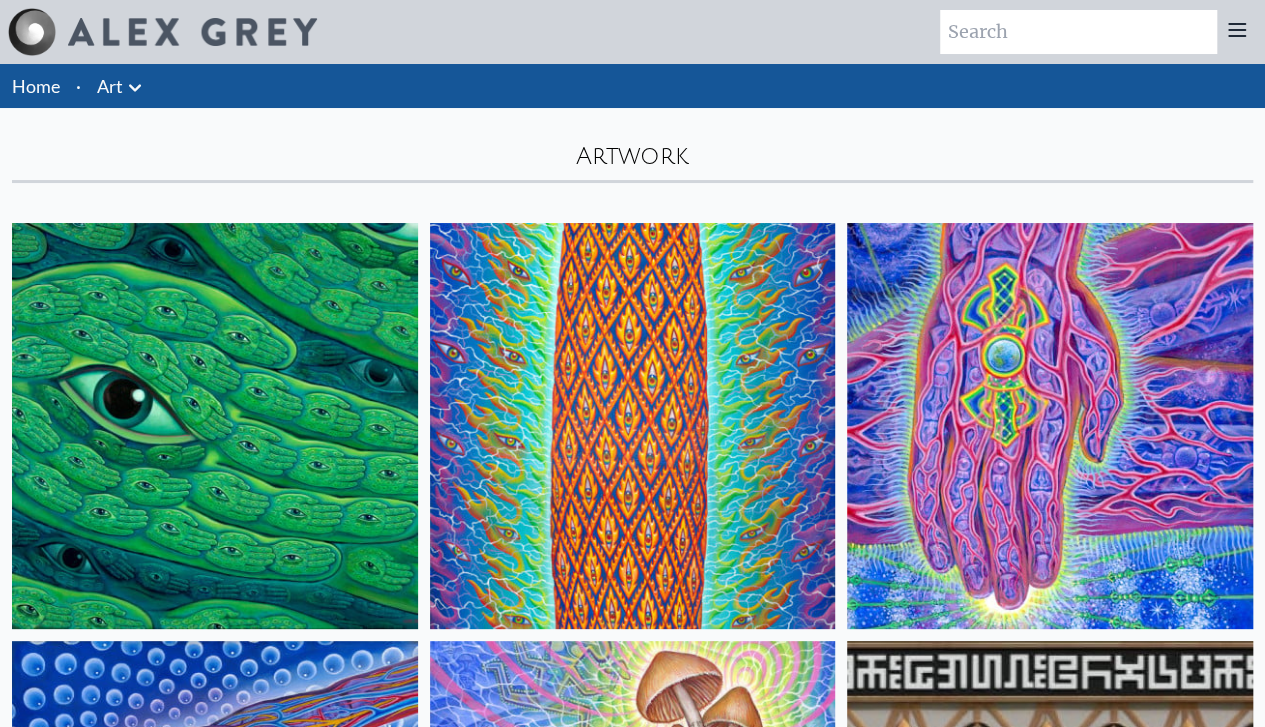 click at bounding box center (1078, 32) 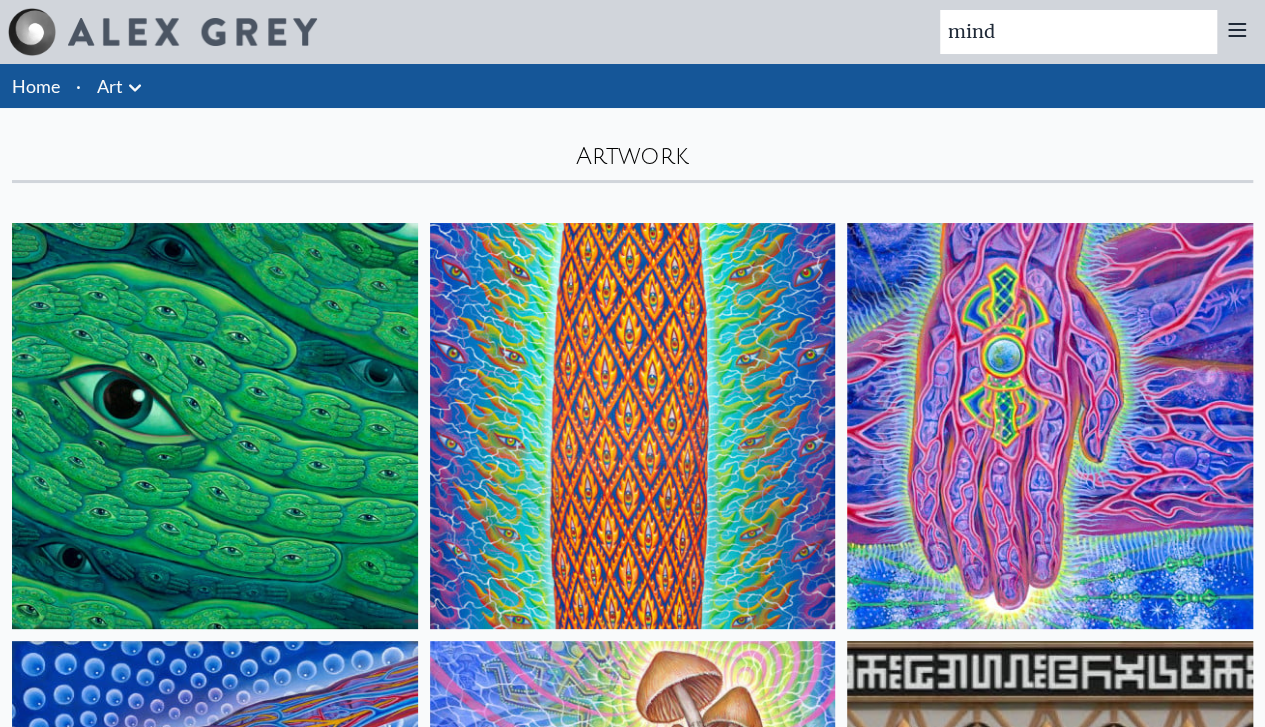 type on "mind" 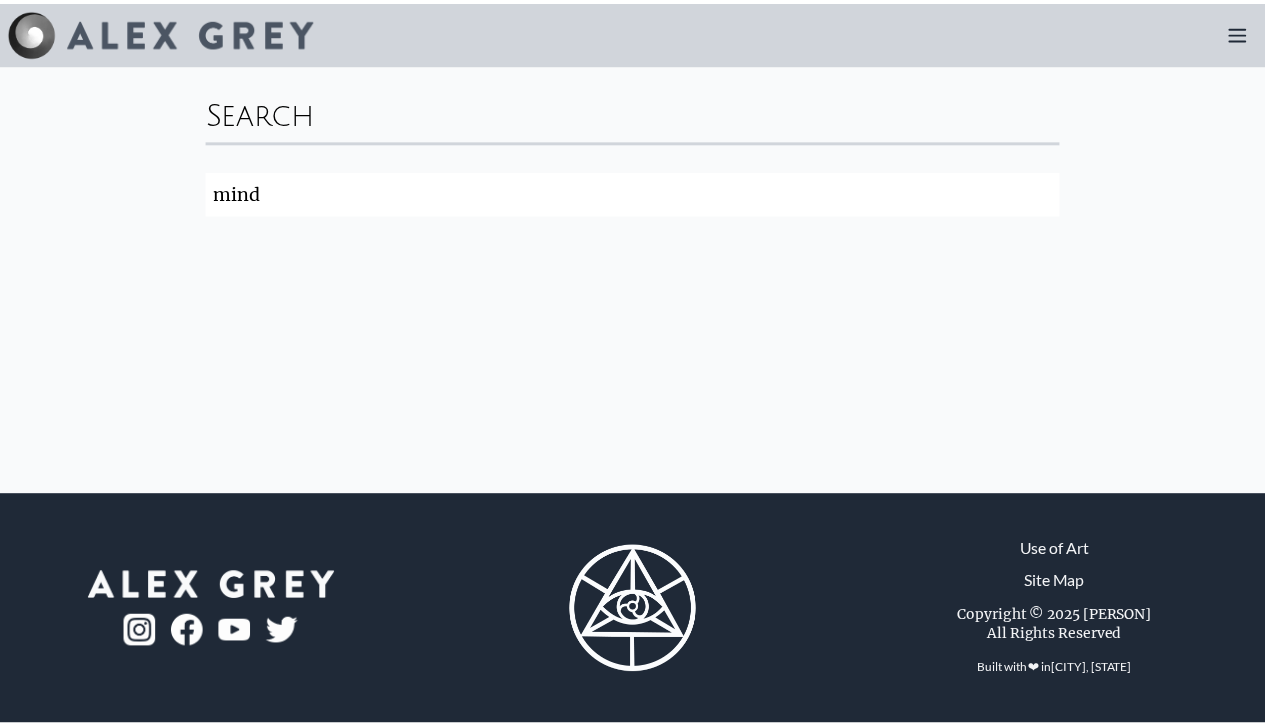 scroll, scrollTop: 0, scrollLeft: 0, axis: both 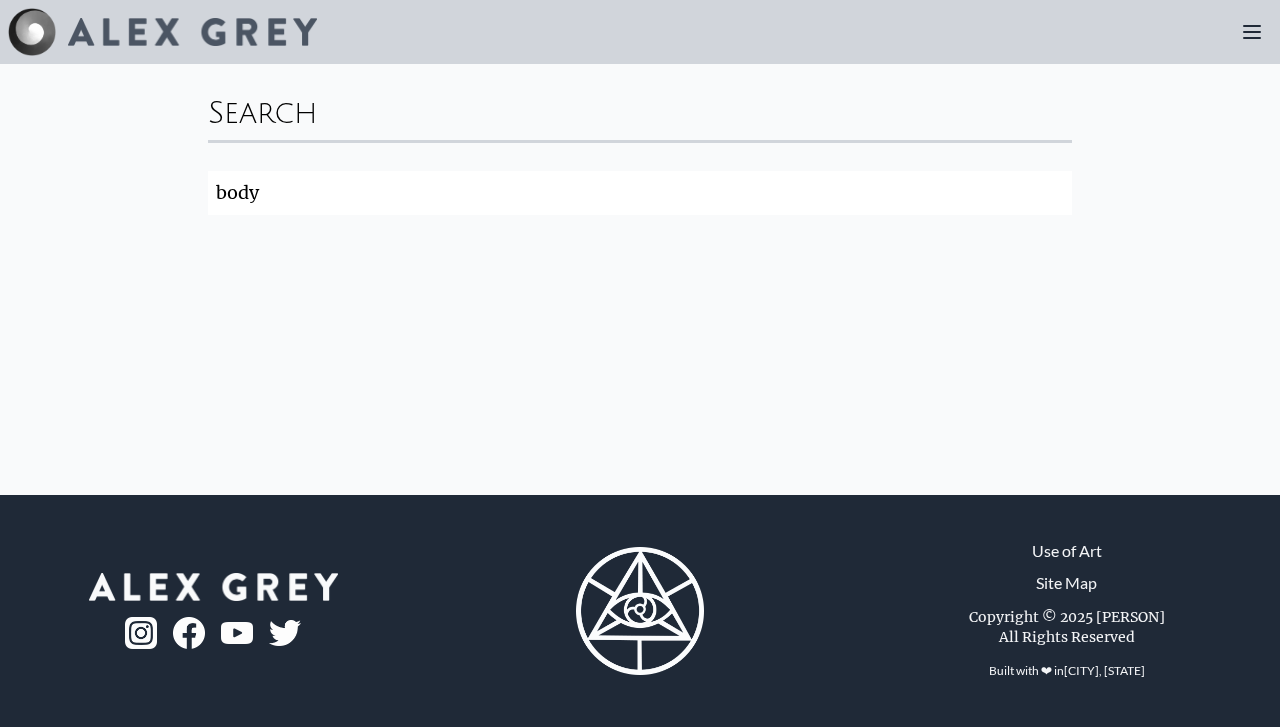 click on "Search" at bounding box center [0, 0] 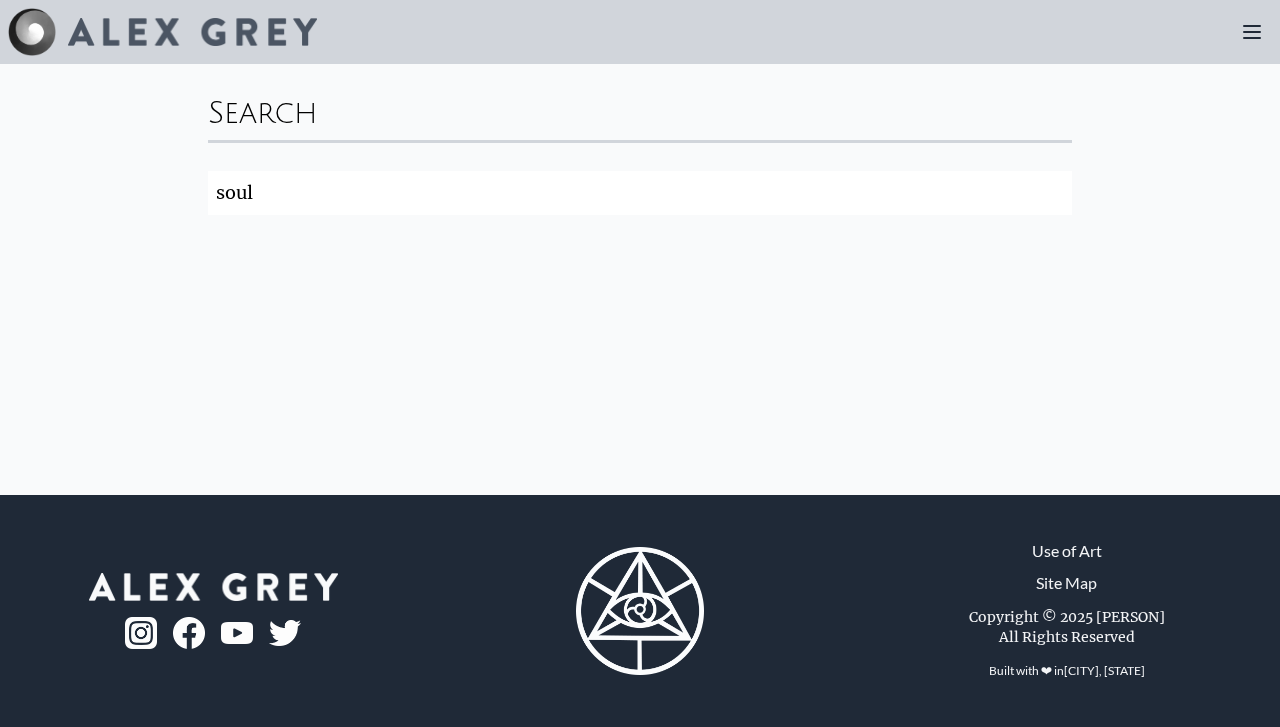 click on "soul" at bounding box center (640, 193) 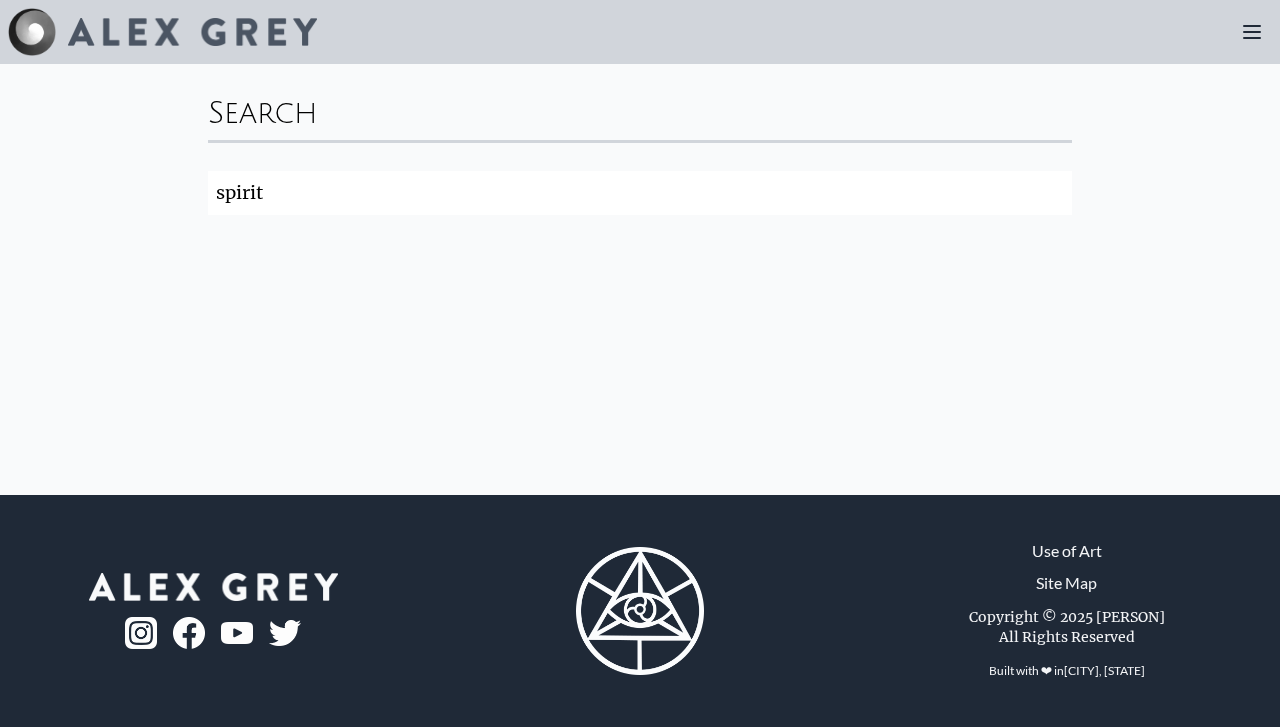 type on "spirit" 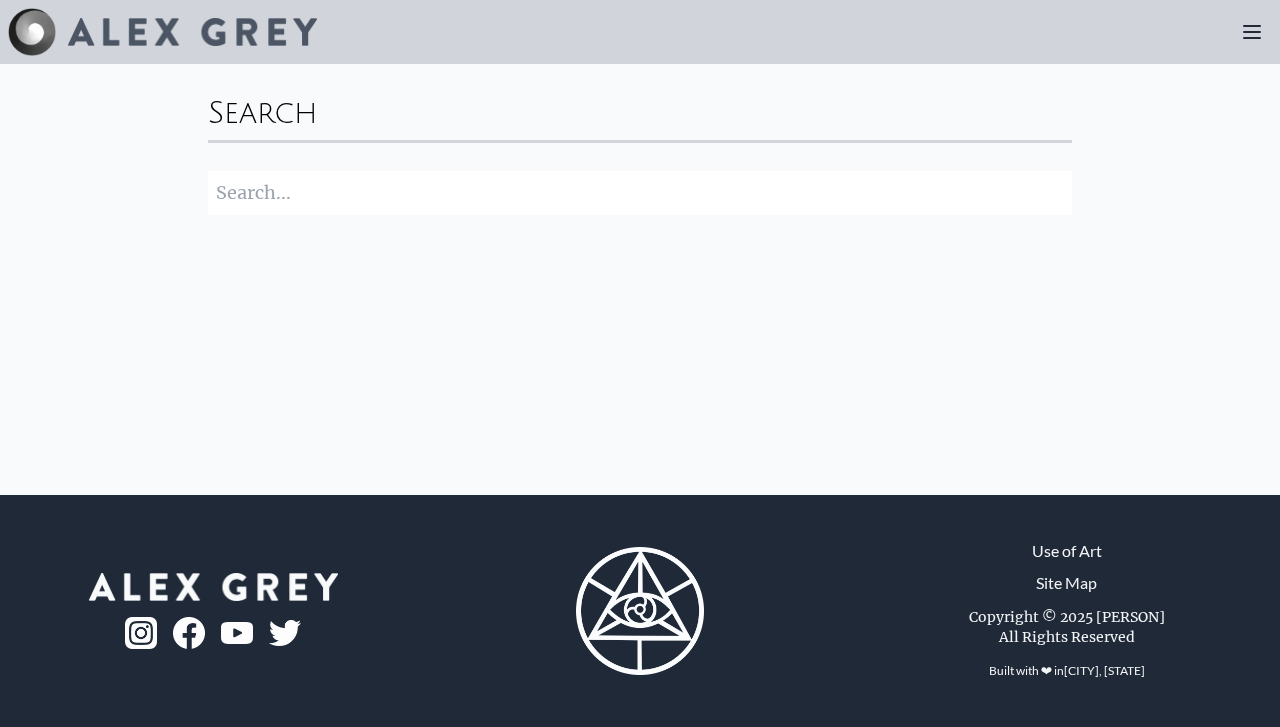type 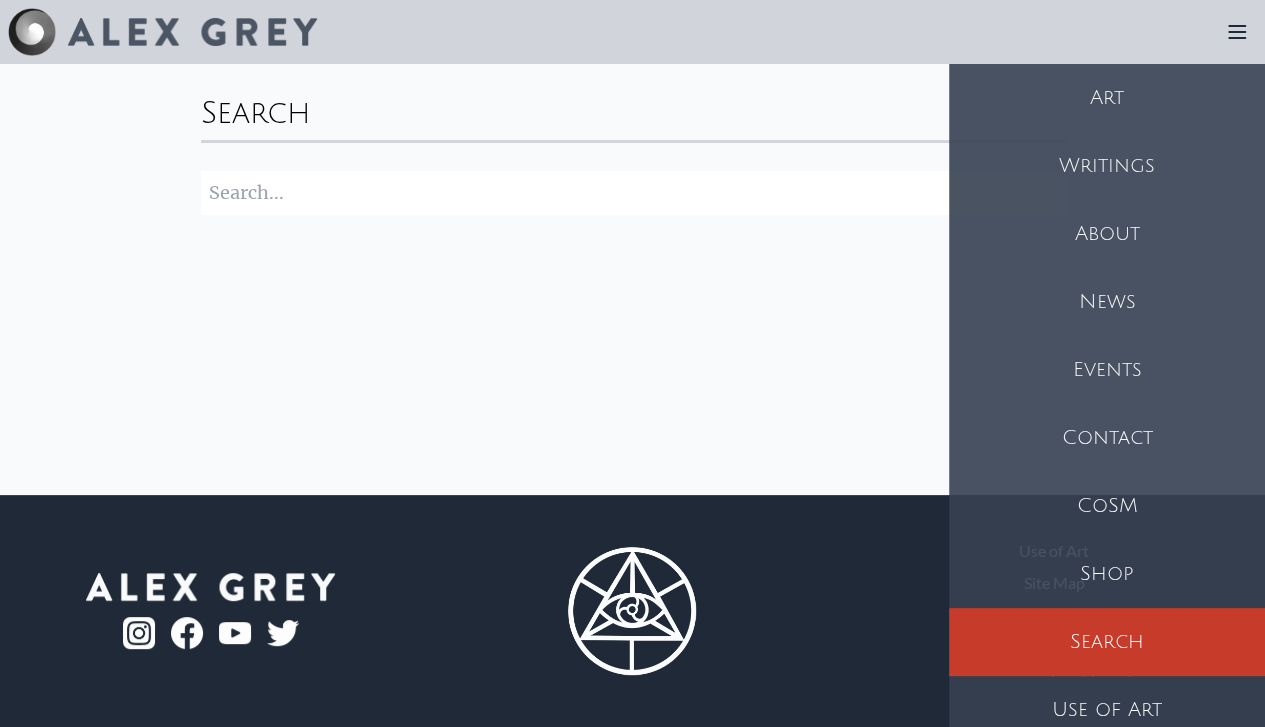 click on "Art" at bounding box center (1107, 98) 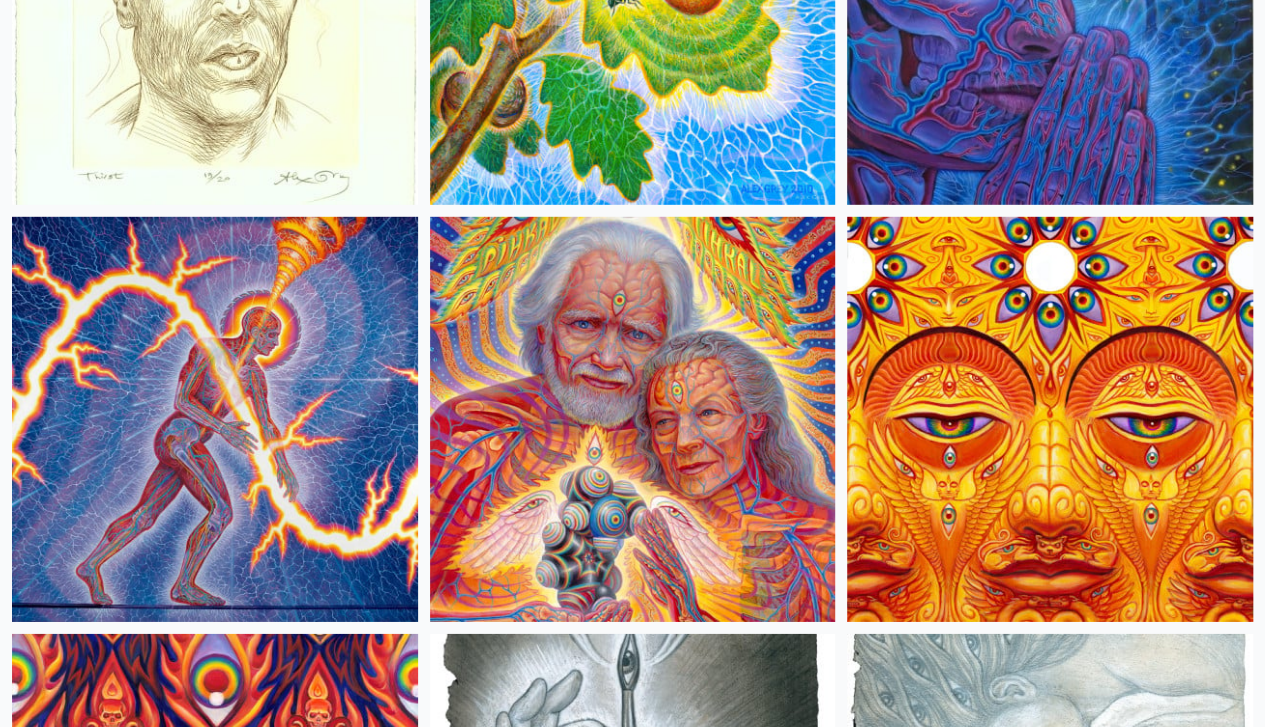 scroll, scrollTop: 10446, scrollLeft: 0, axis: vertical 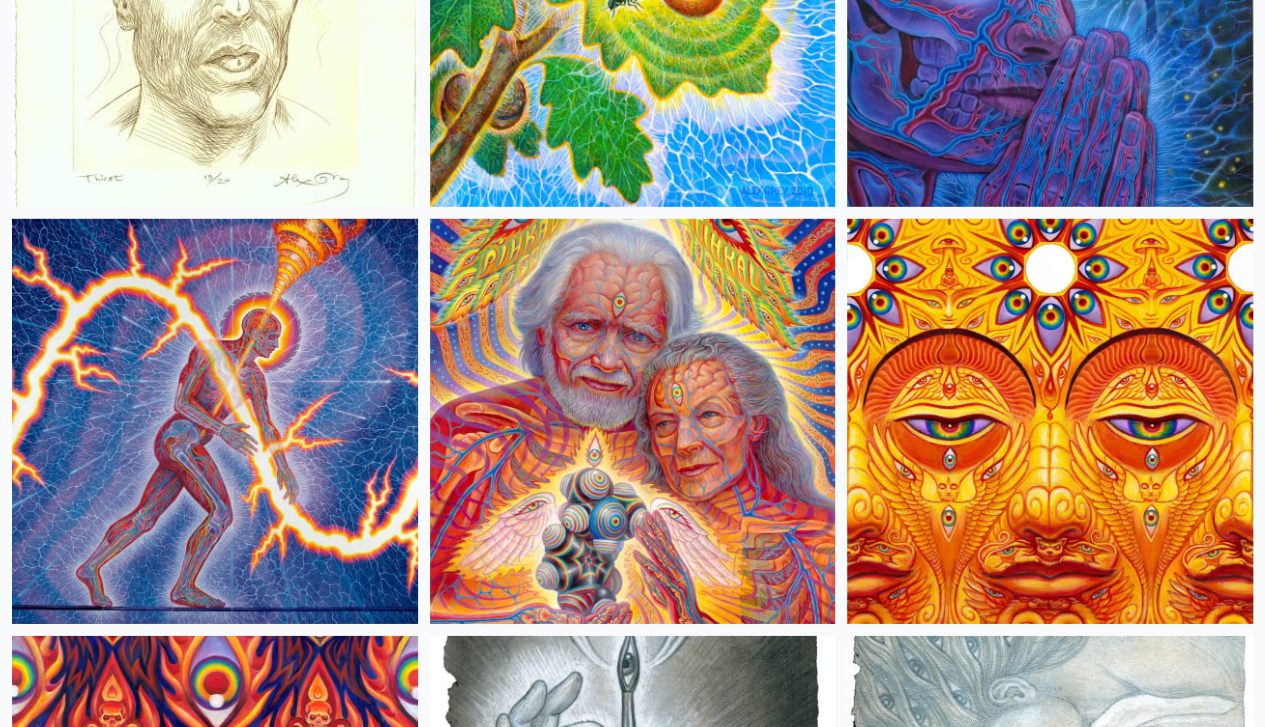 click at bounding box center [1050, 8358] 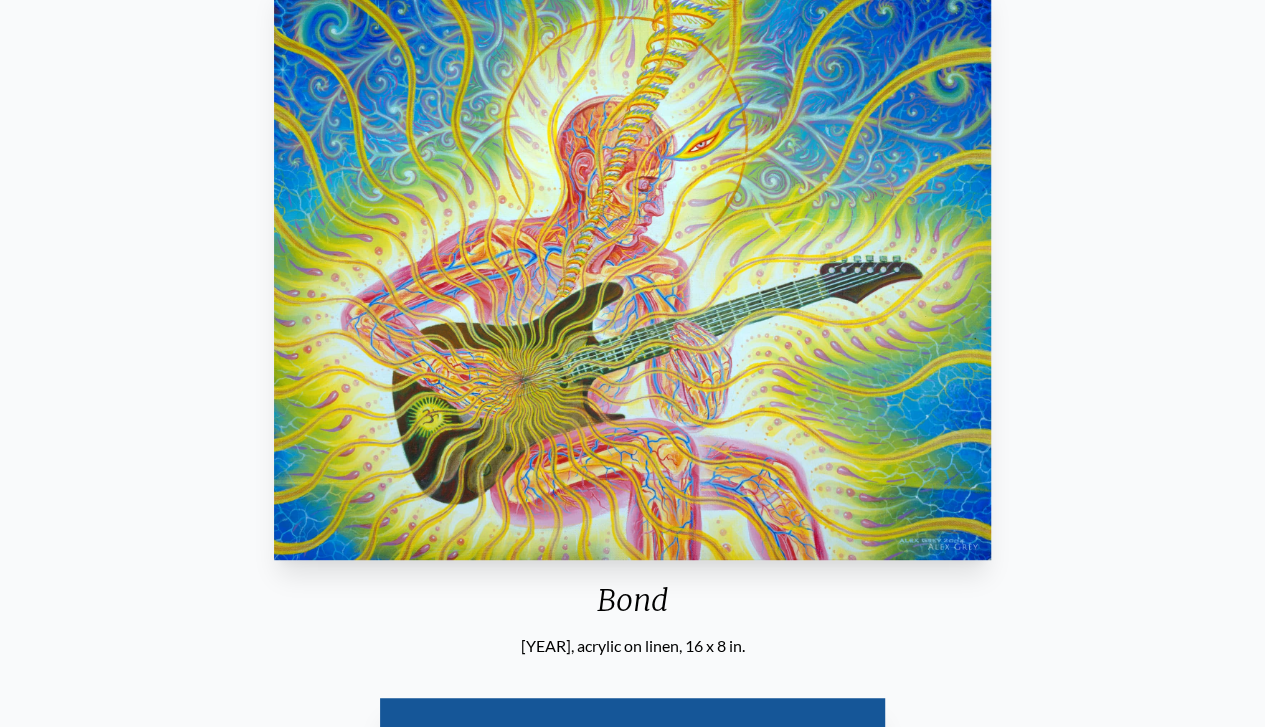scroll, scrollTop: 226, scrollLeft: 0, axis: vertical 